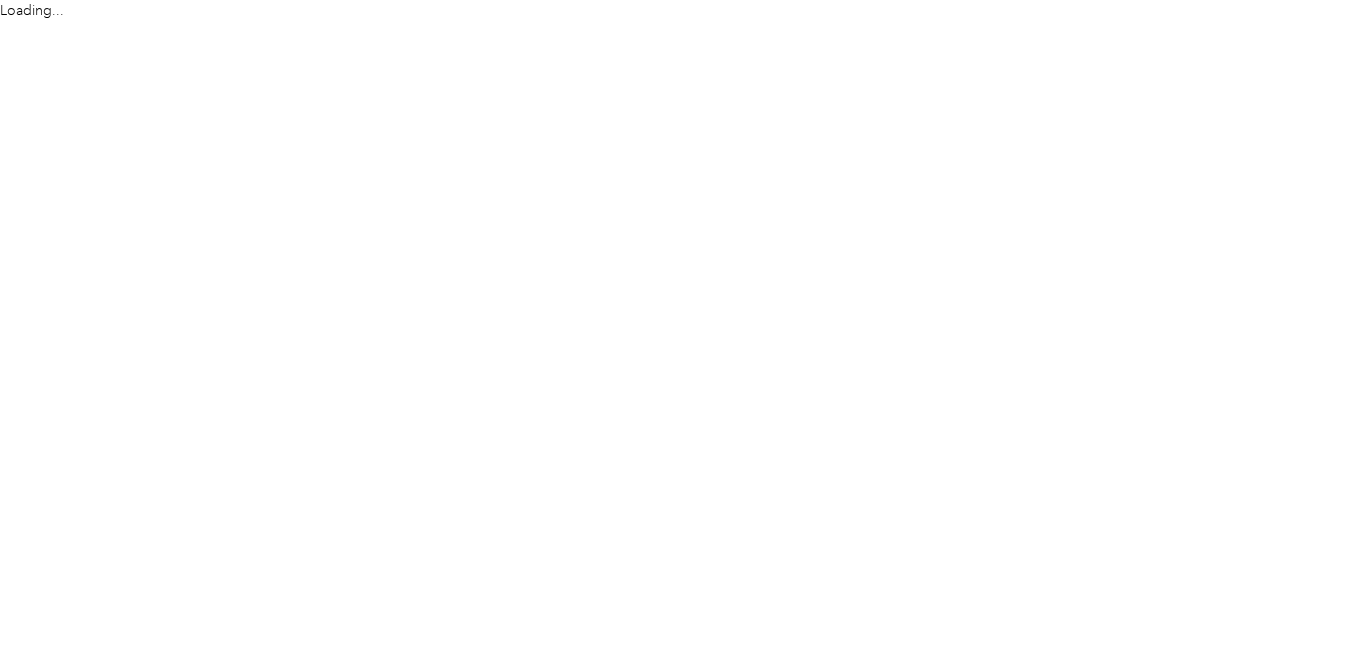 scroll, scrollTop: 0, scrollLeft: 0, axis: both 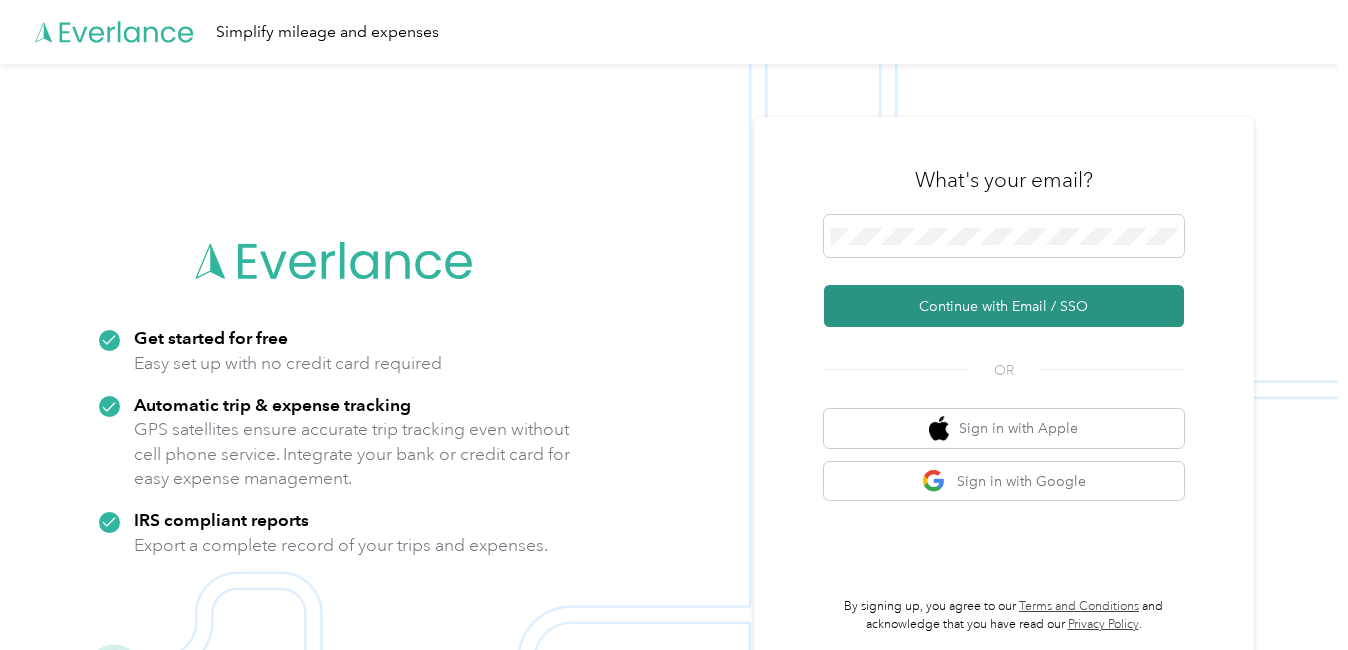 click on "Continue with Email / SSO" at bounding box center [1004, 306] 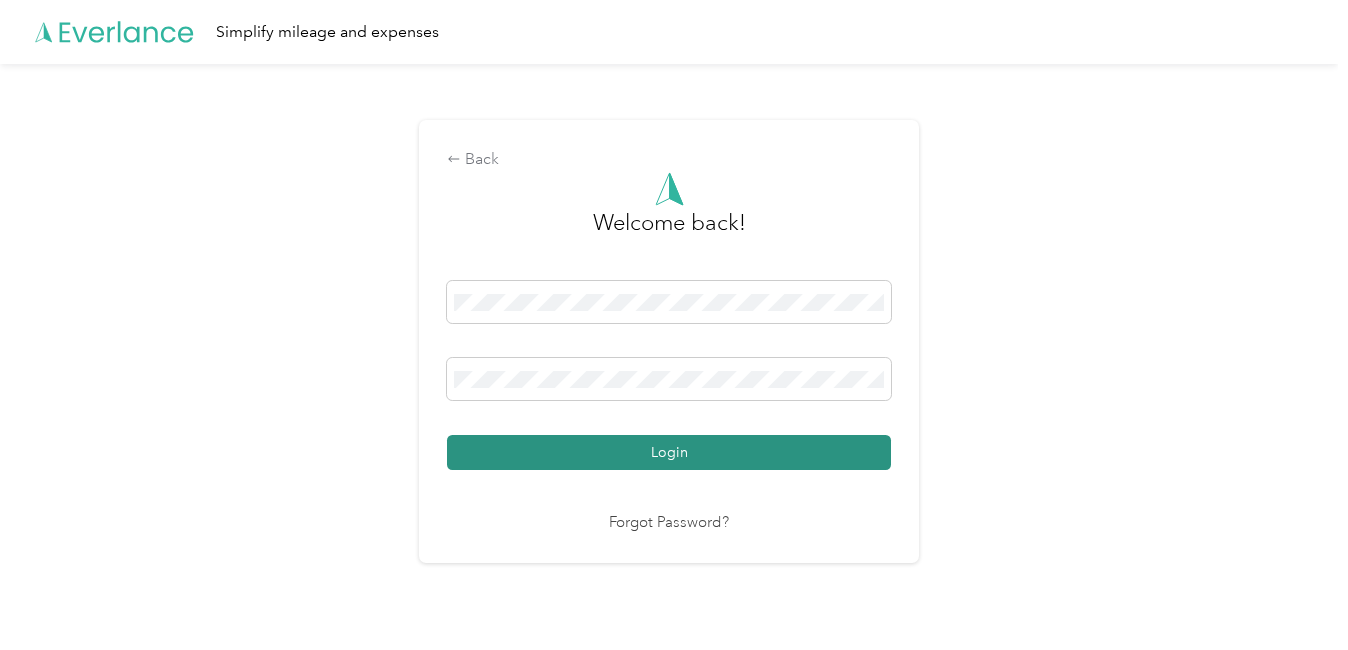 click on "Login" at bounding box center (669, 452) 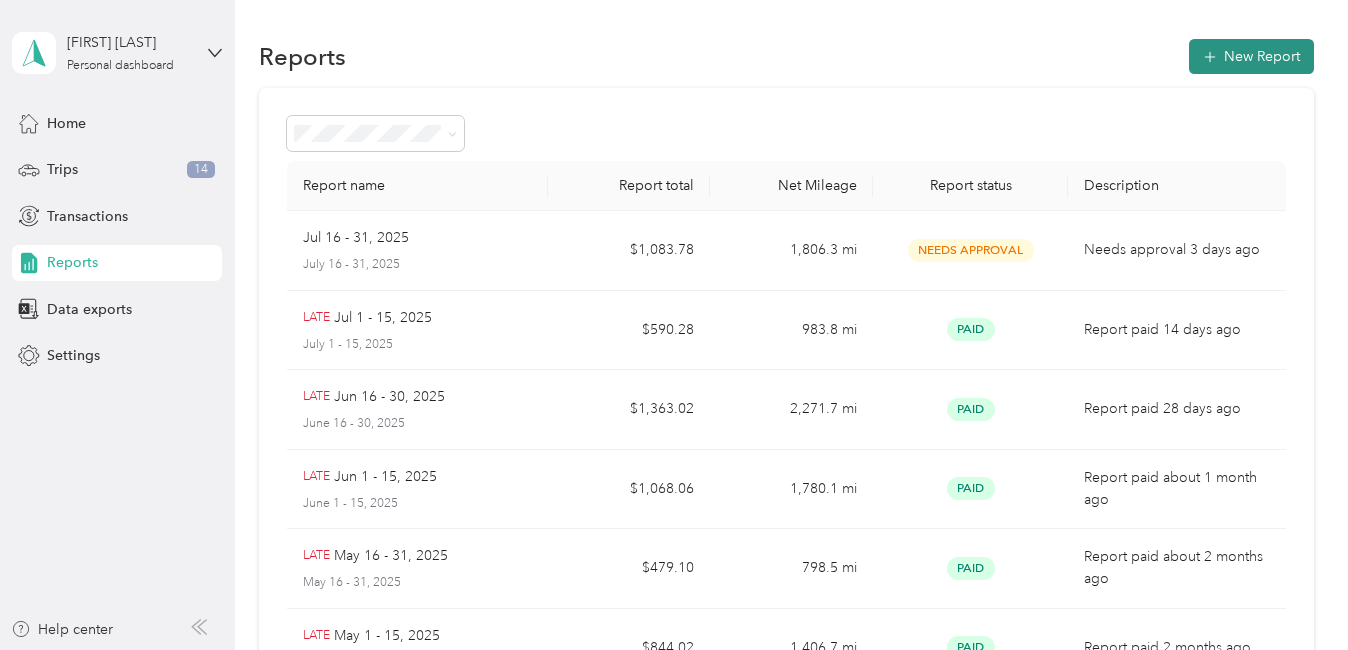 click on "New Report" at bounding box center [1251, 56] 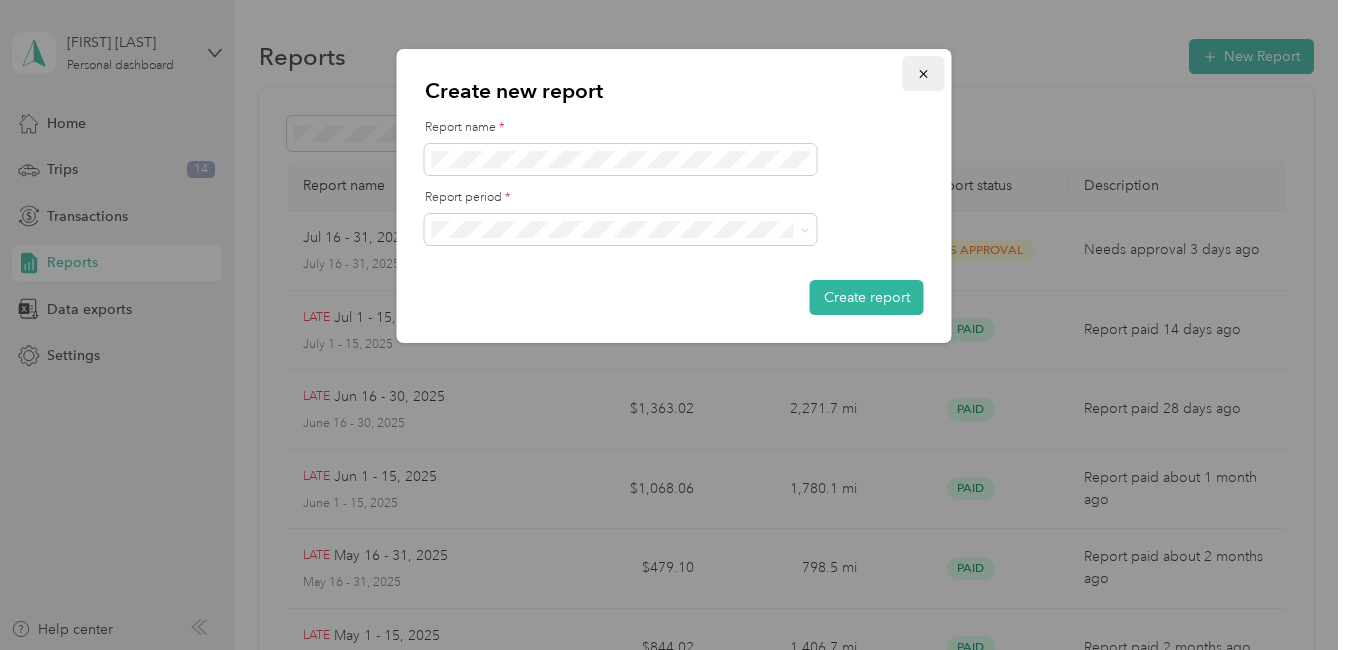 click 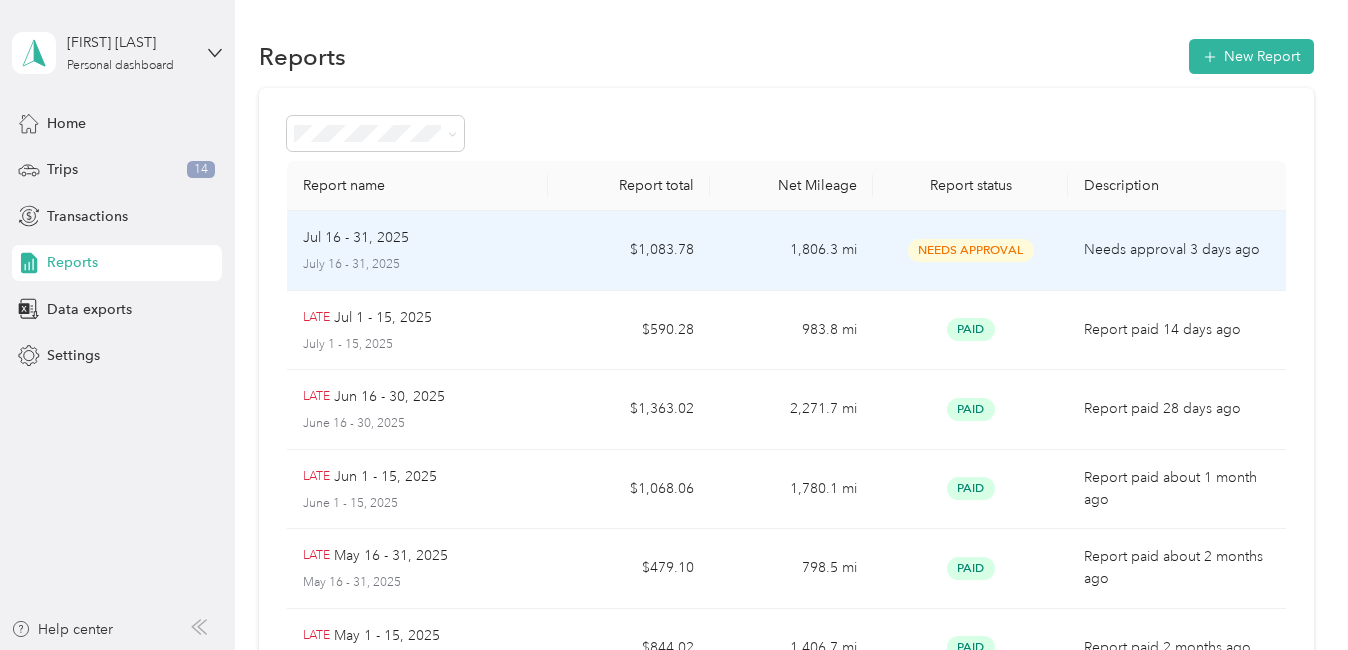 click on "Needs Approval" at bounding box center [970, 250] 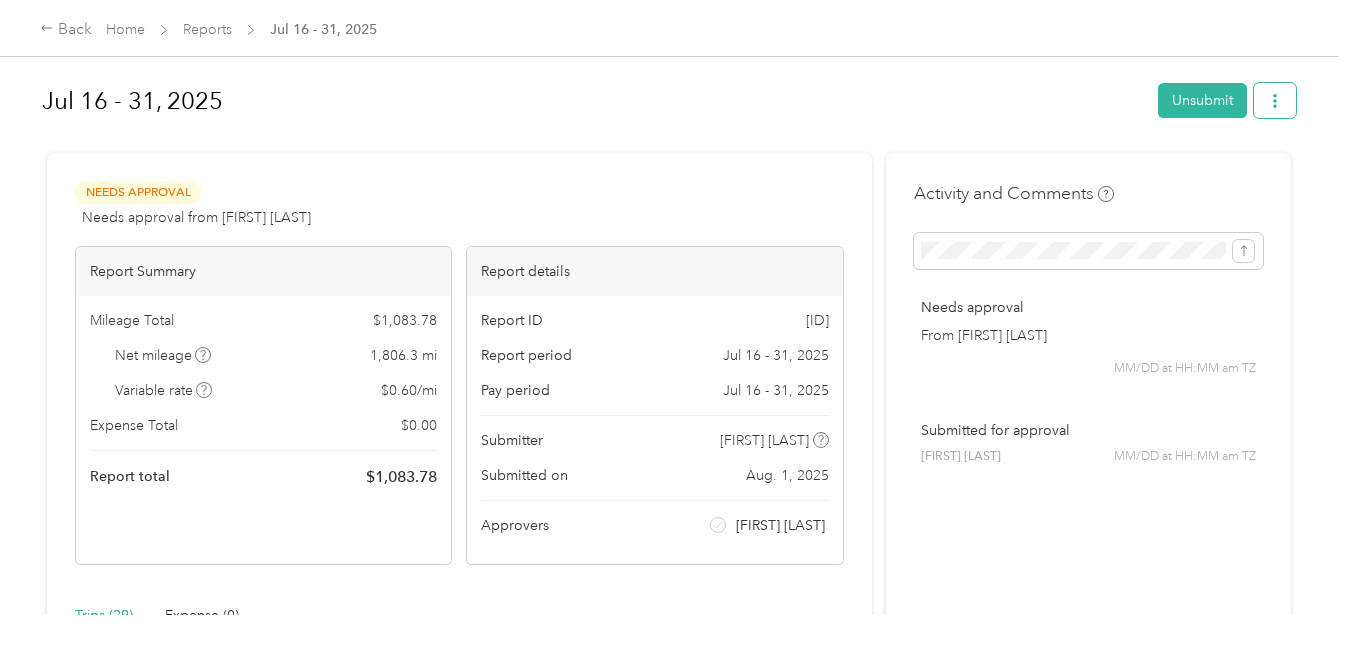 click at bounding box center (1275, 100) 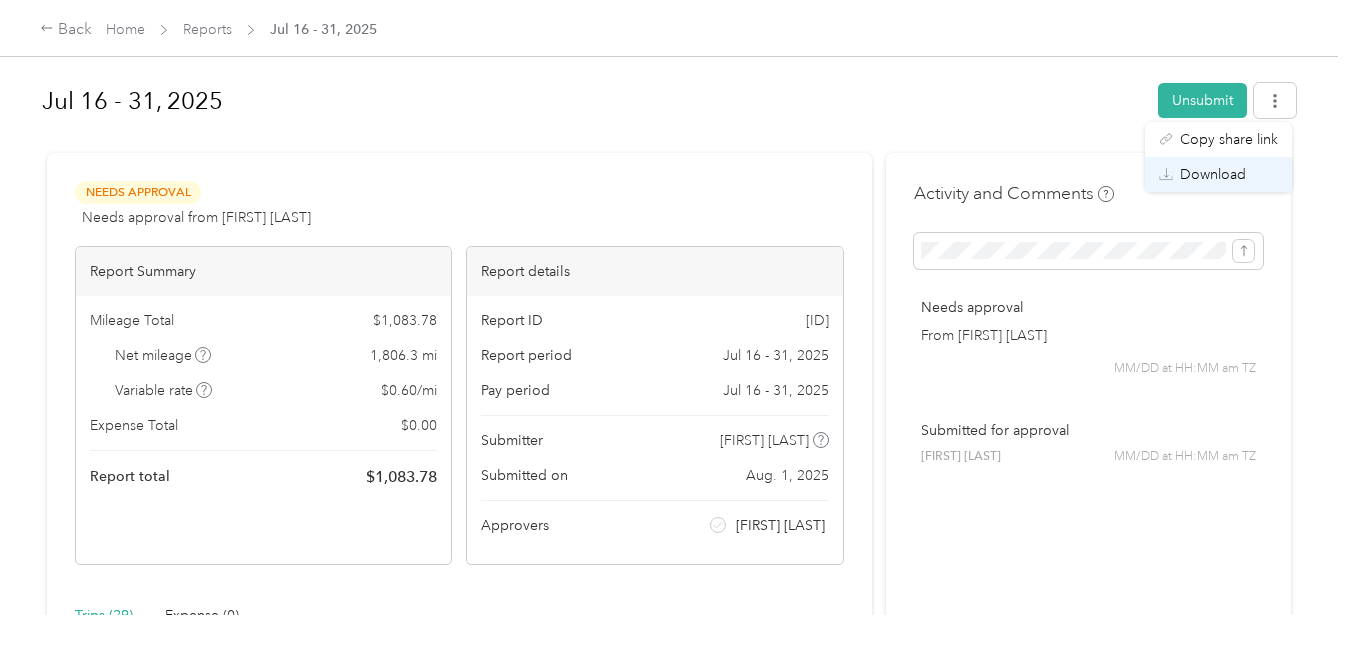 click on "Download" at bounding box center (1213, 174) 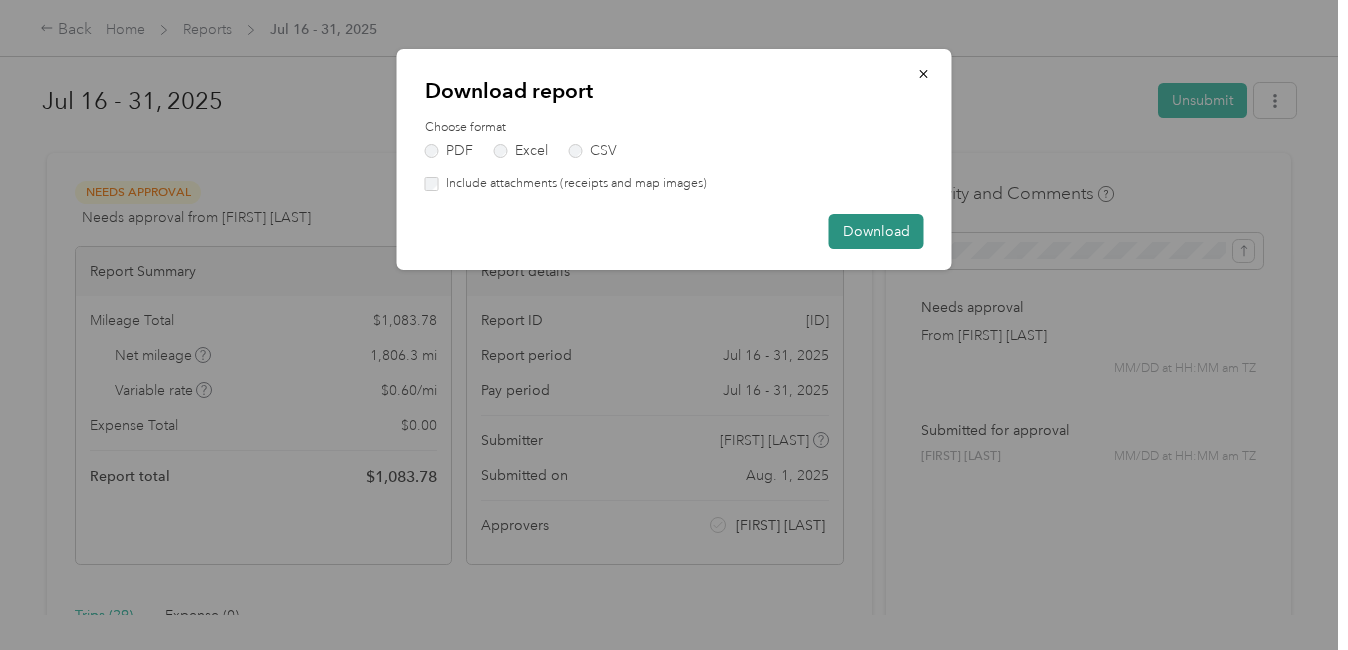 click on "Download" at bounding box center (876, 231) 